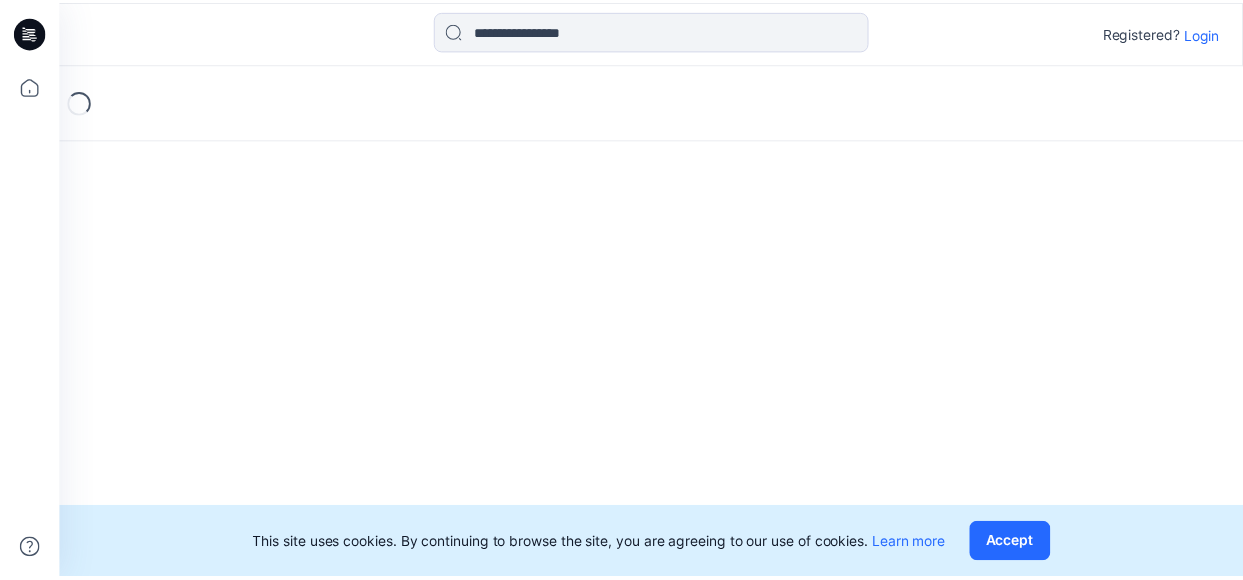 scroll, scrollTop: 0, scrollLeft: 0, axis: both 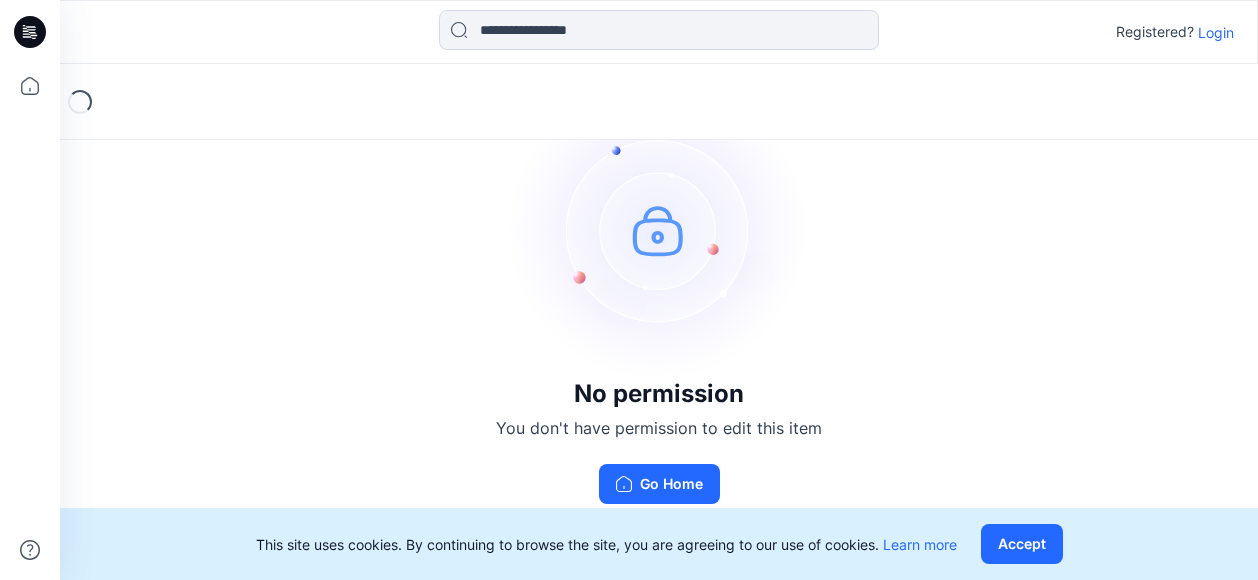 click on "Login" at bounding box center (1216, 32) 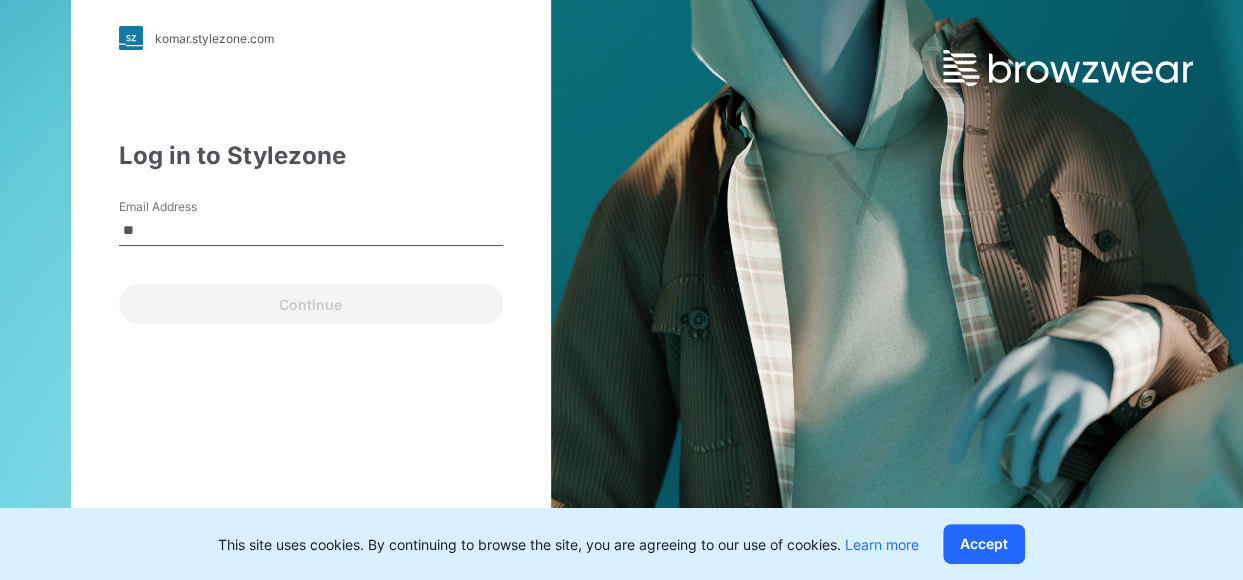 type on "**********" 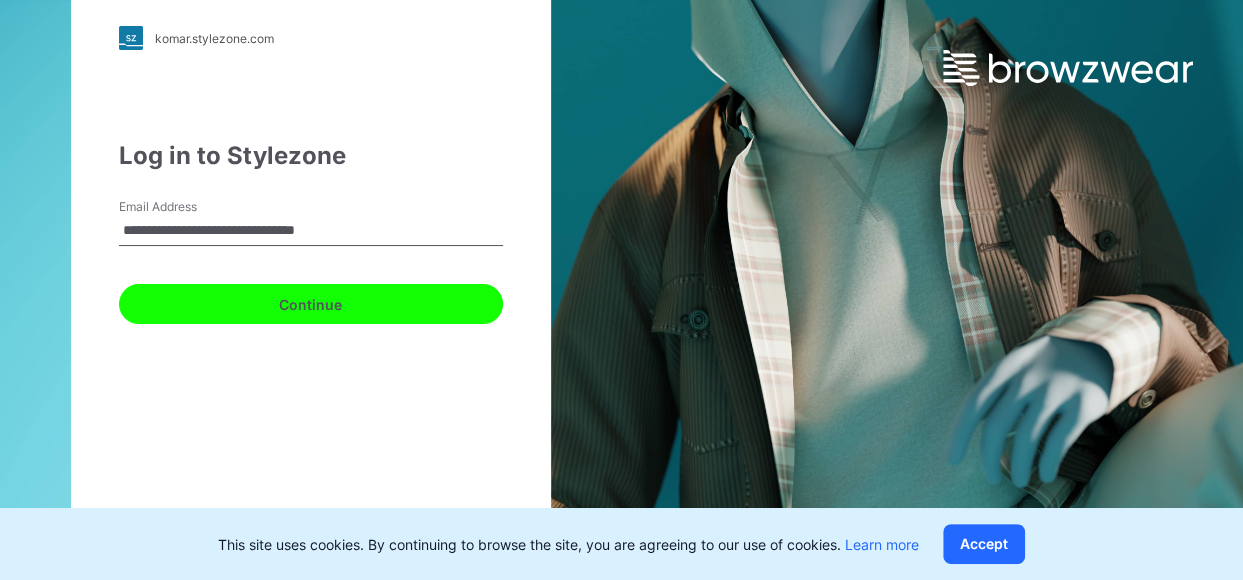 click on "Continue" at bounding box center (311, 304) 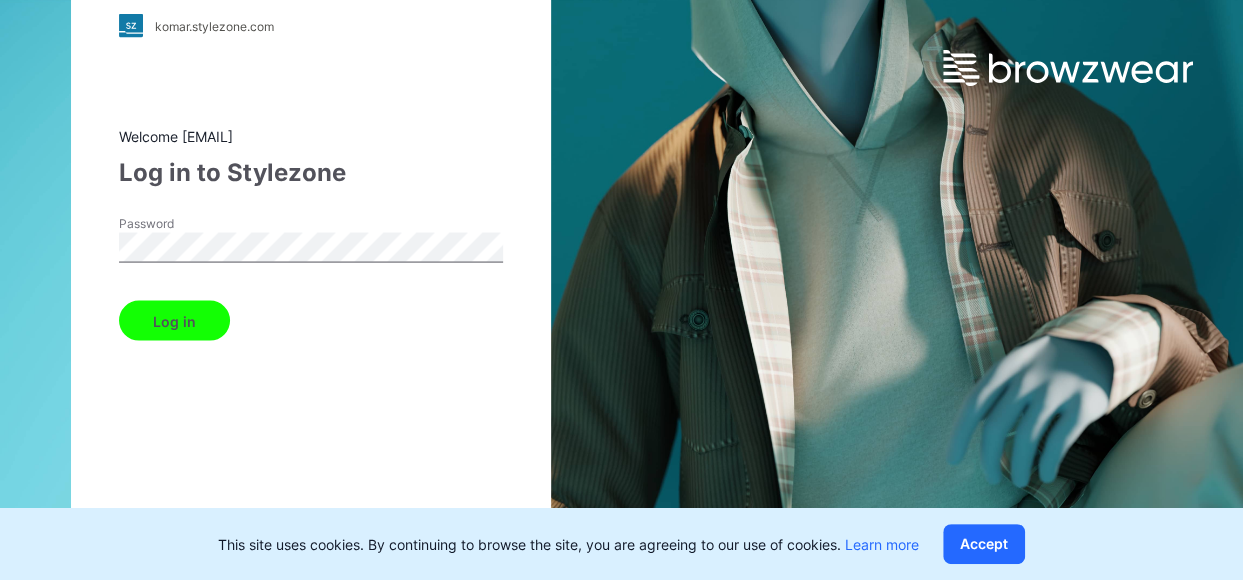 click on "Log in" at bounding box center (174, 321) 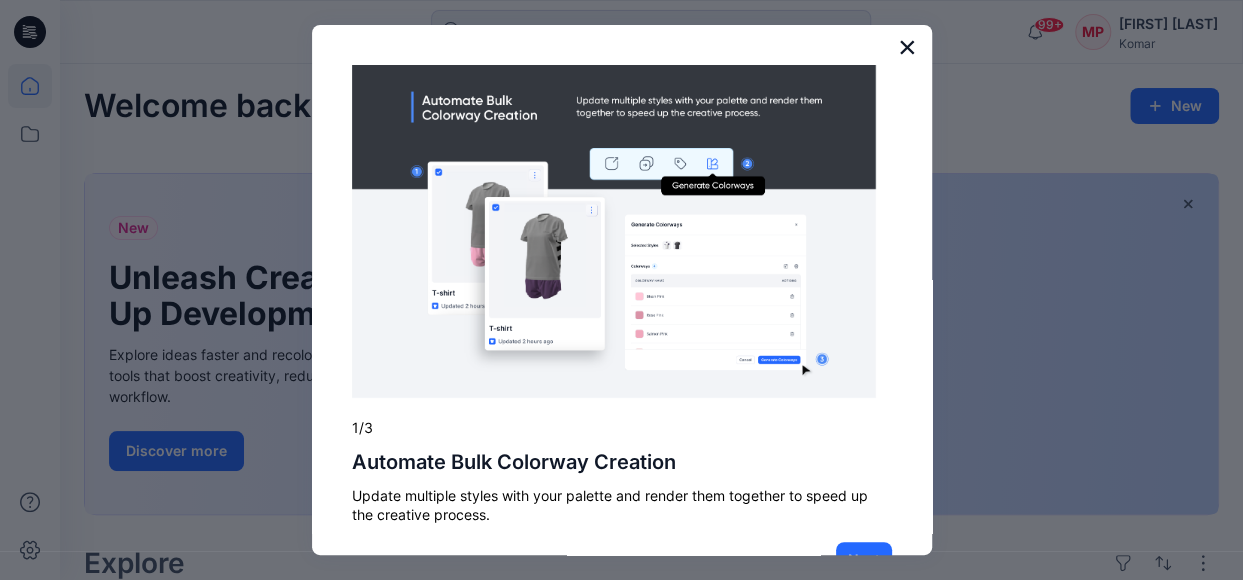 click on "×" at bounding box center [907, 47] 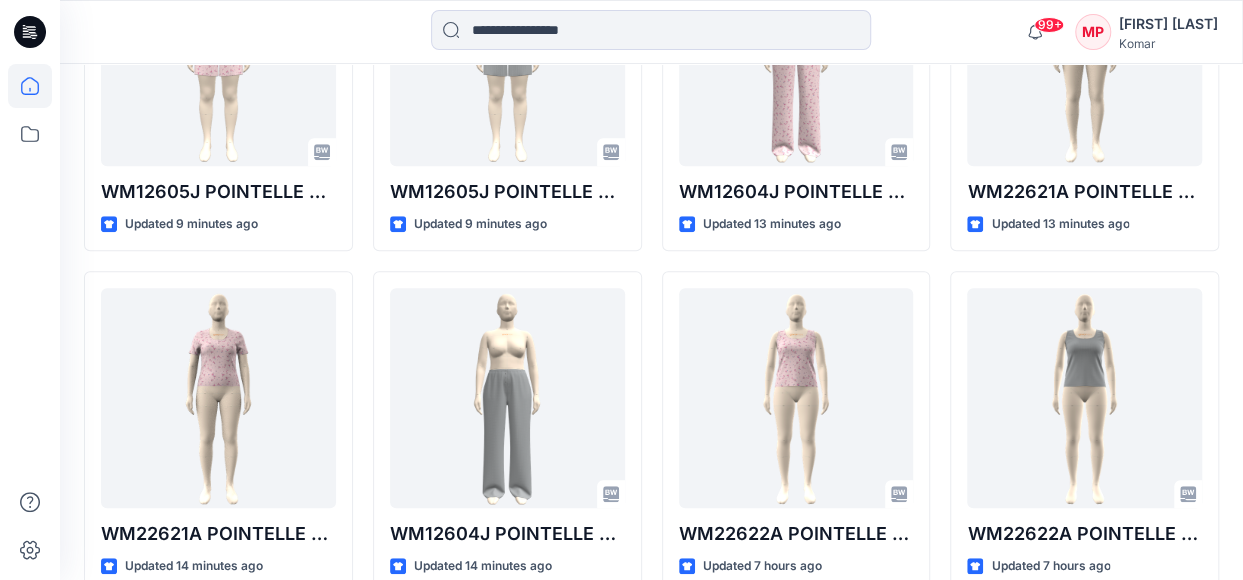 scroll, scrollTop: 788, scrollLeft: 0, axis: vertical 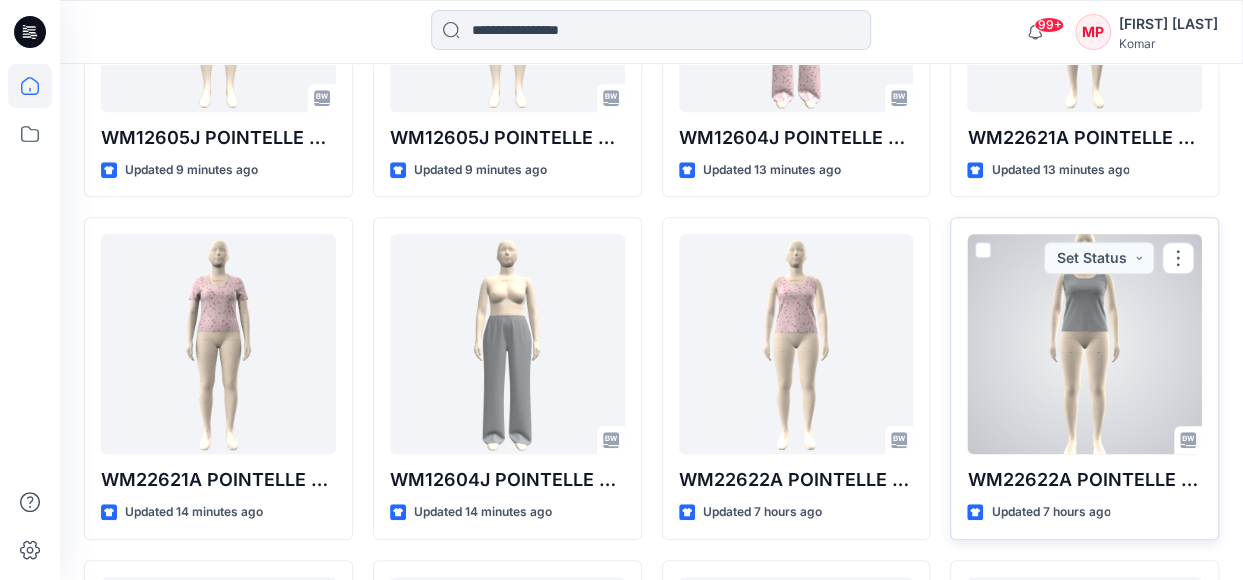 click at bounding box center (1084, 344) 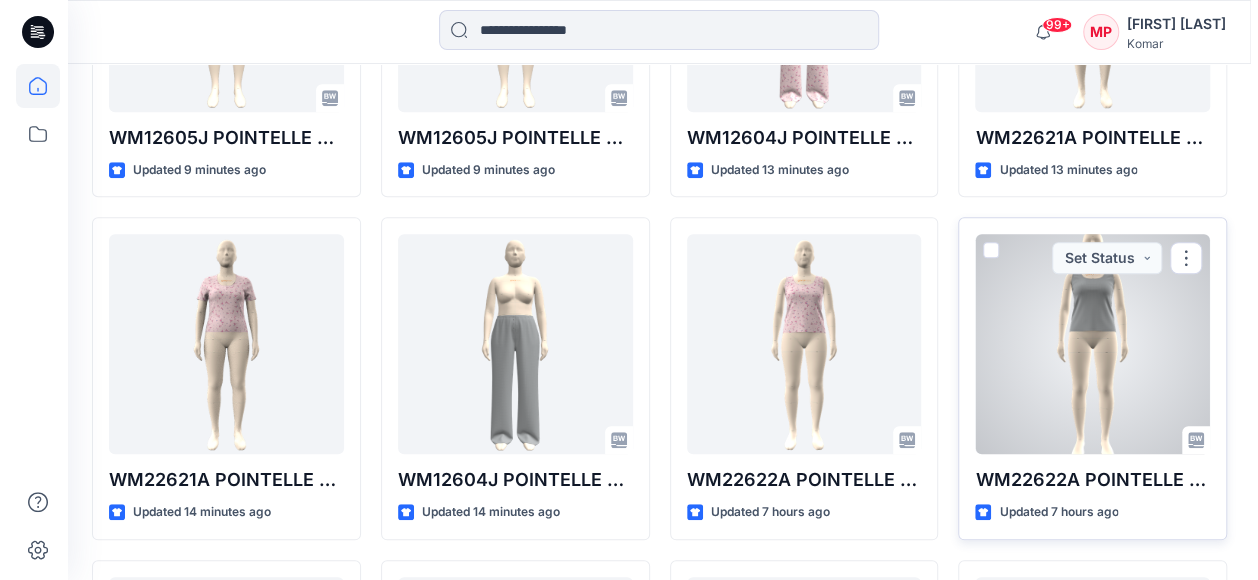 scroll, scrollTop: 0, scrollLeft: 0, axis: both 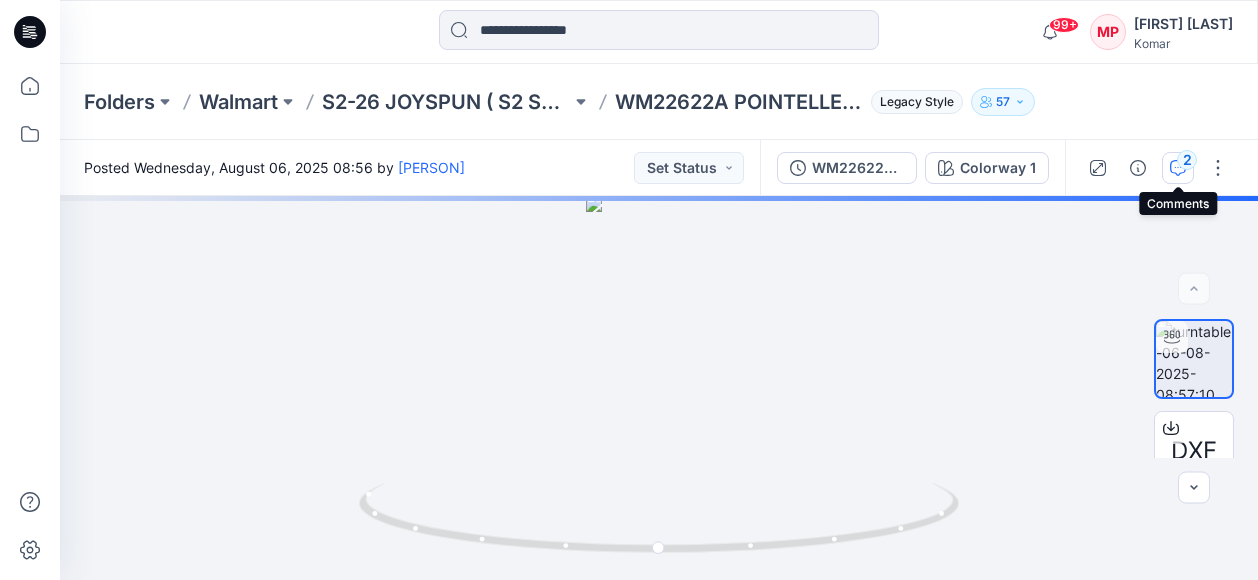 click on "2" at bounding box center (1187, 160) 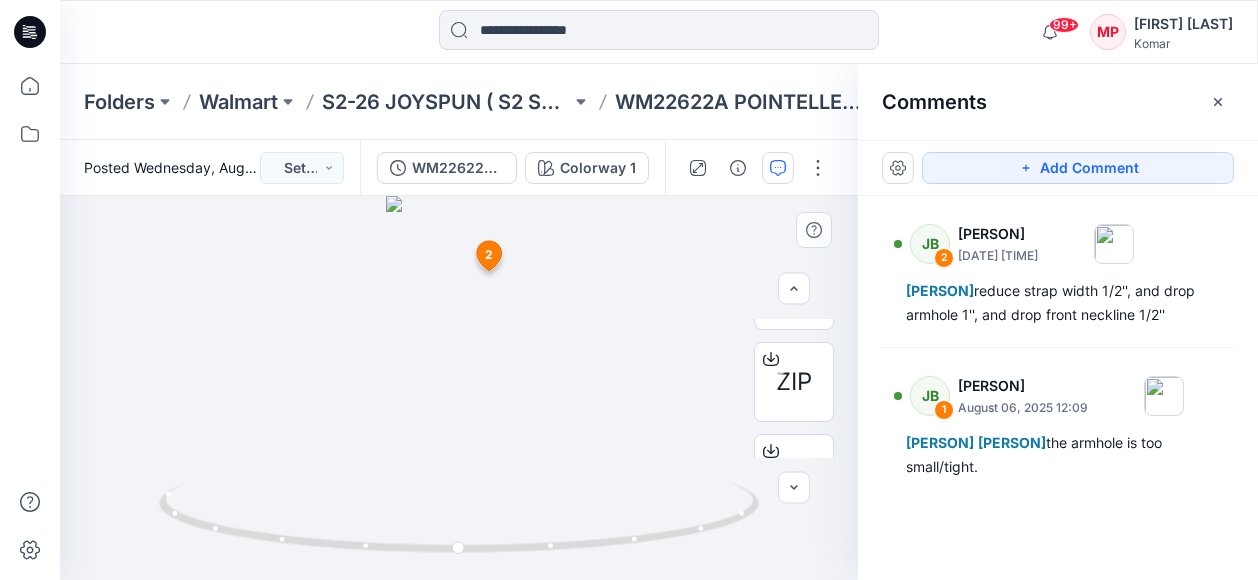 scroll, scrollTop: 400, scrollLeft: 0, axis: vertical 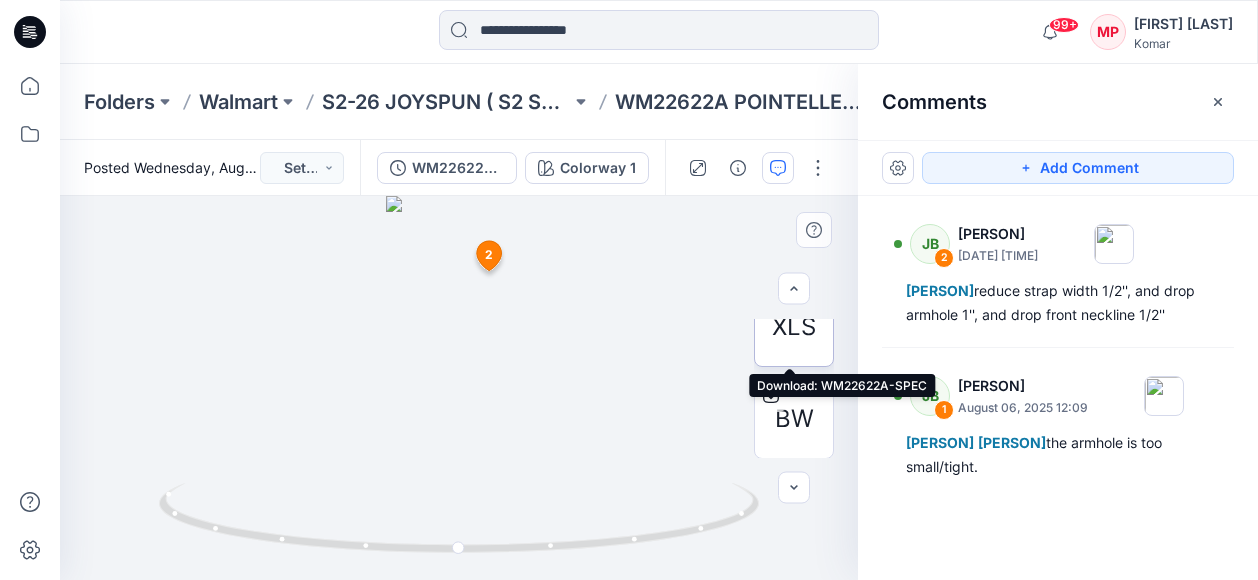 click on "XLS" at bounding box center [794, 327] 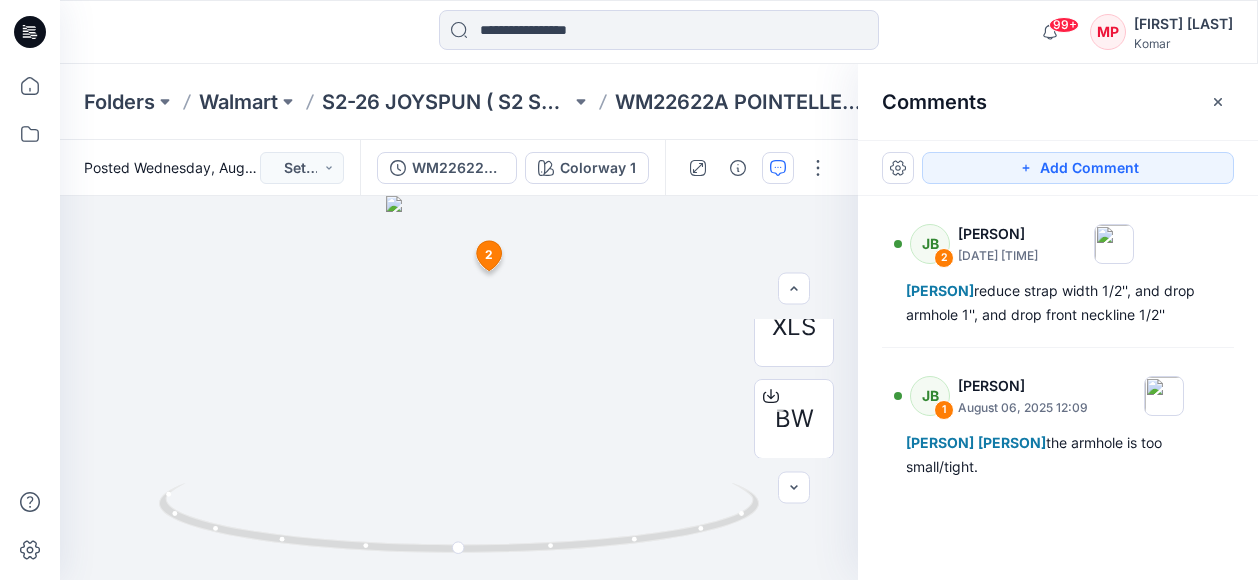 click on "Add Comment JB 2 [PERSON]   [DATE] [TIME] [PERSON]  reduce strap width 1/2'', and drop armhole 1'', and drop front neckline 1/2'' JB 1 [PERSON]   [DATE] [TIME] [PERSON]  the armhole is too small/tight." at bounding box center [1058, 360] 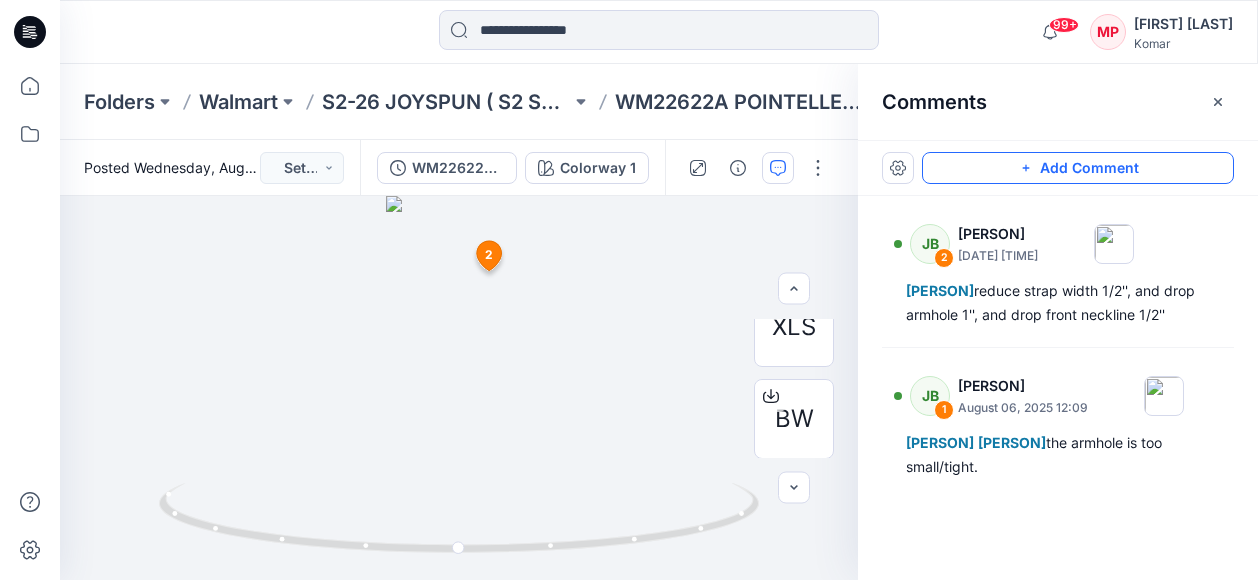 click on "Add Comment" at bounding box center [1078, 168] 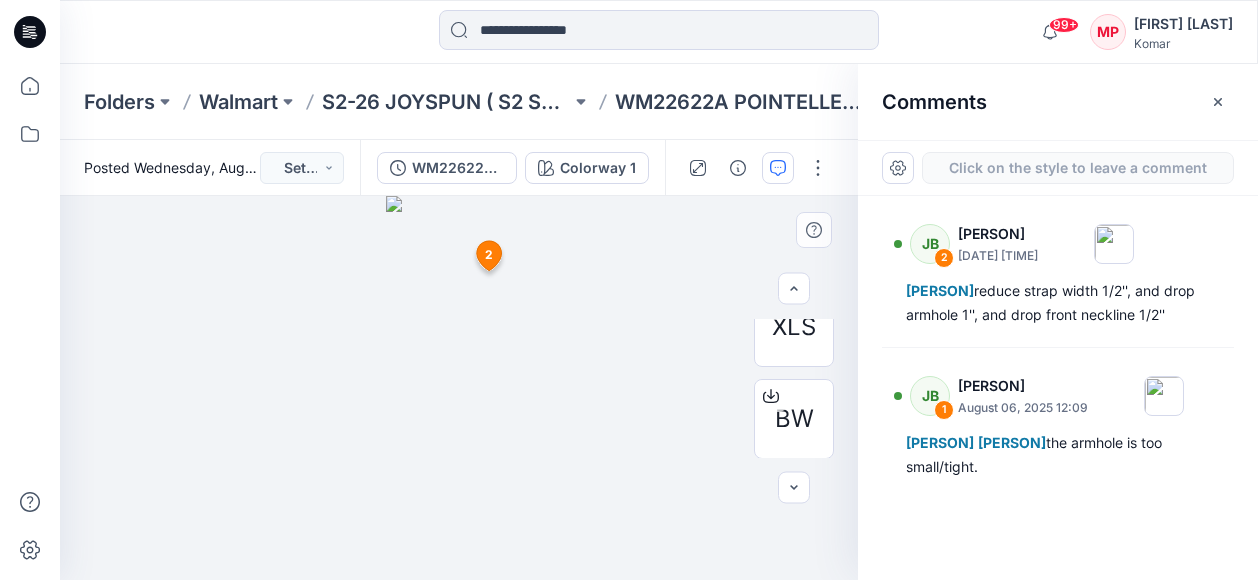 click on "3 2 JB [PERSON]   [DATE] [TIME] [PERSON]  reduce strap width 1/2'', and drop armhole 1'', and drop front neckline 1/2'' Reply" at bounding box center [459, 388] 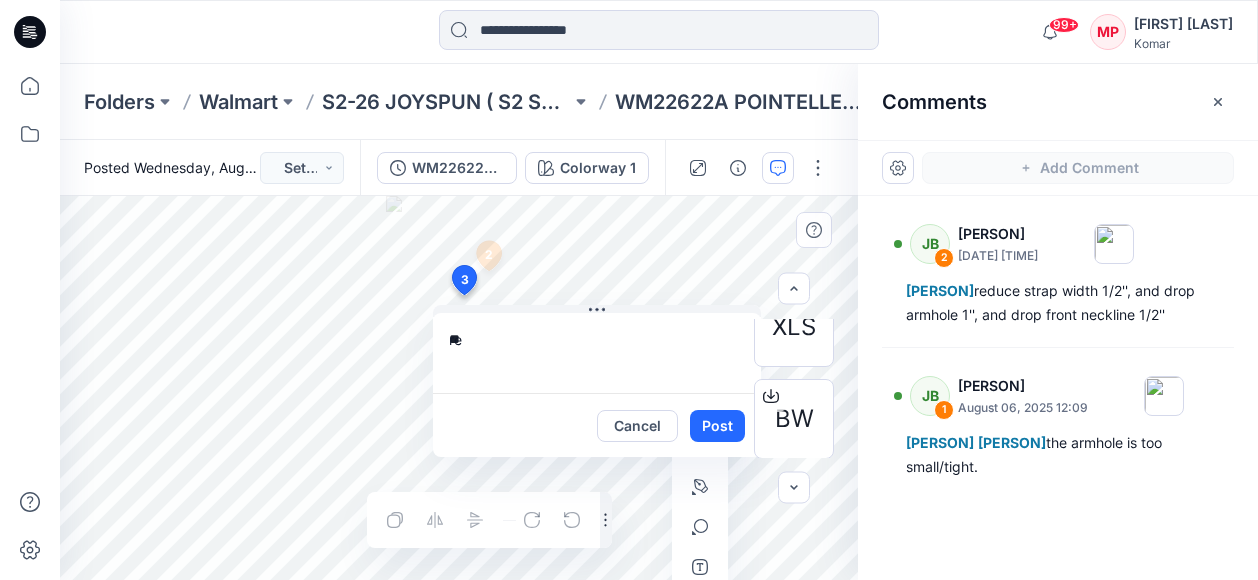 type on "*" 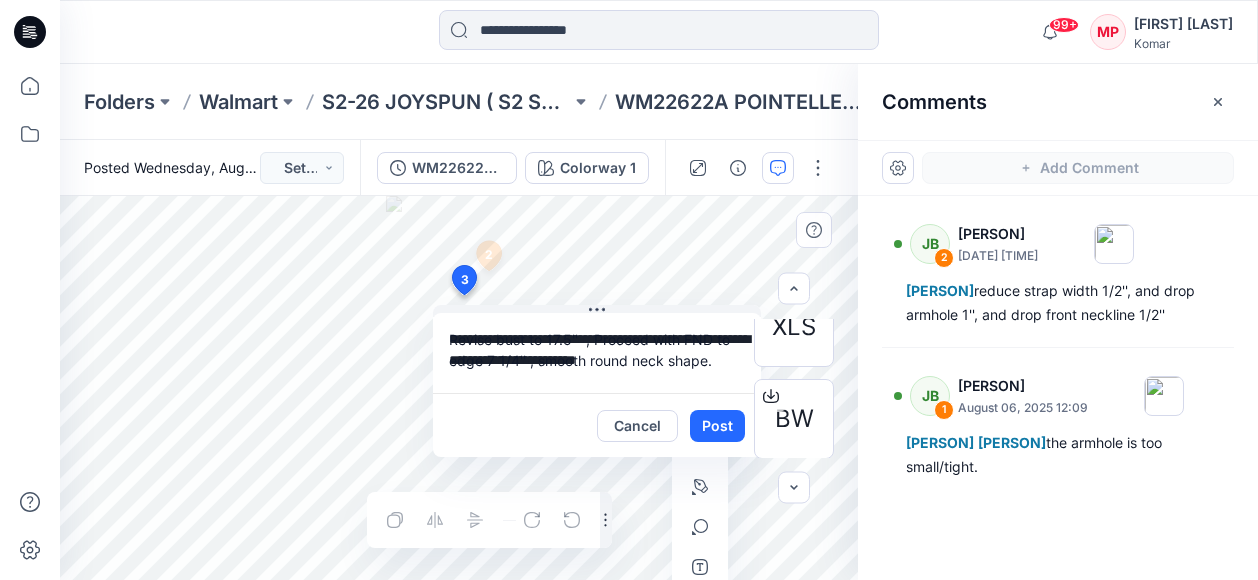 click on "**********" at bounding box center (597, 353) 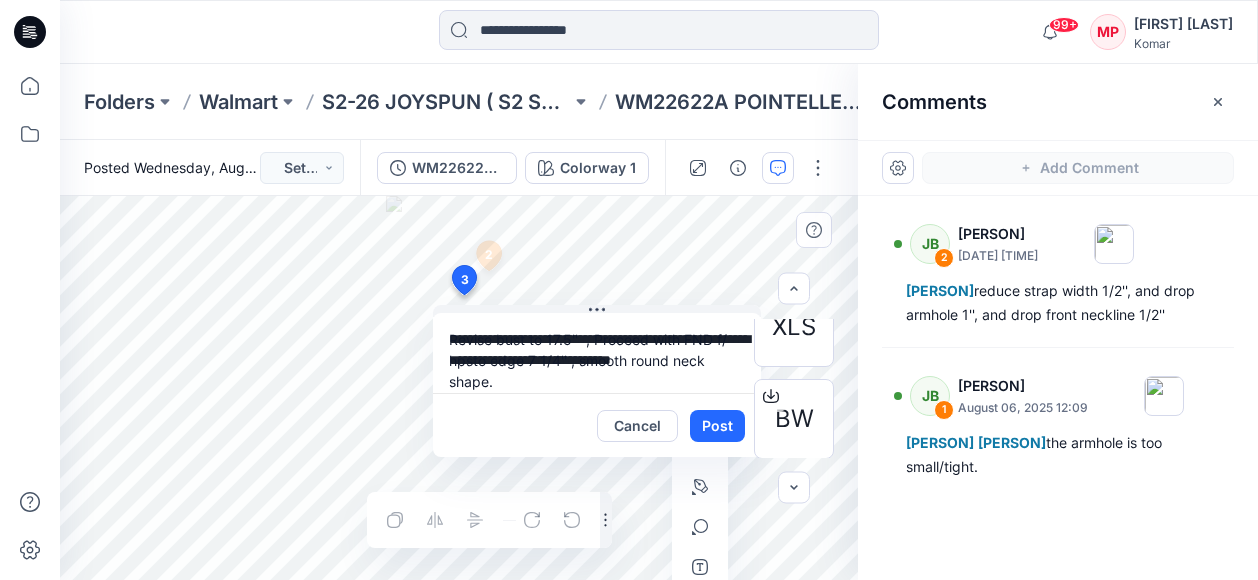 click on "**********" at bounding box center (597, 353) 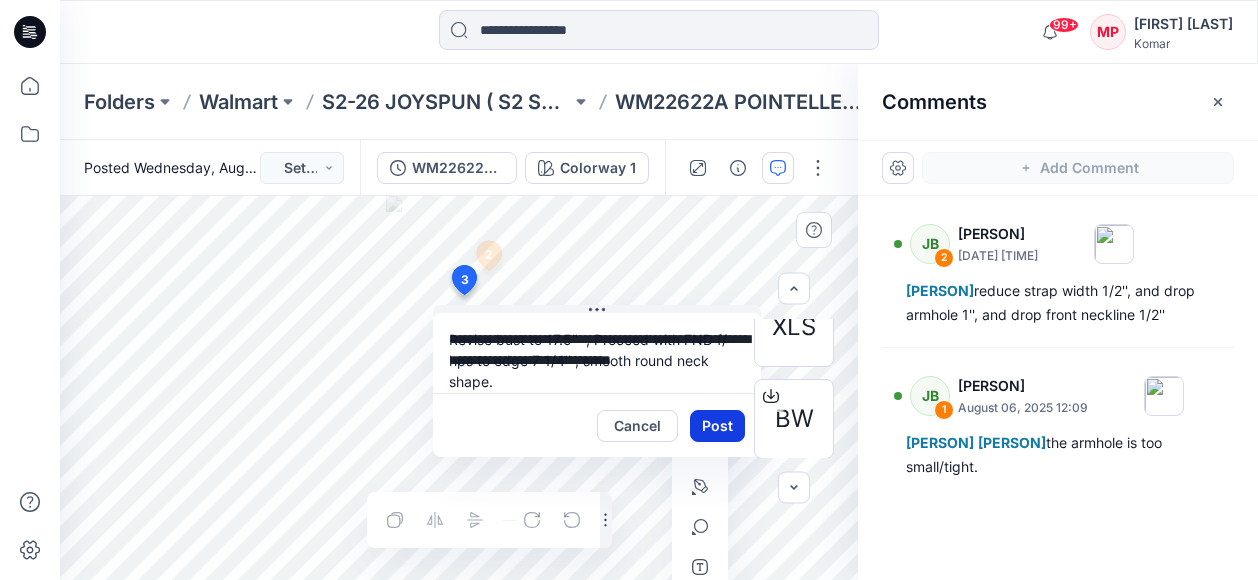 type on "**********" 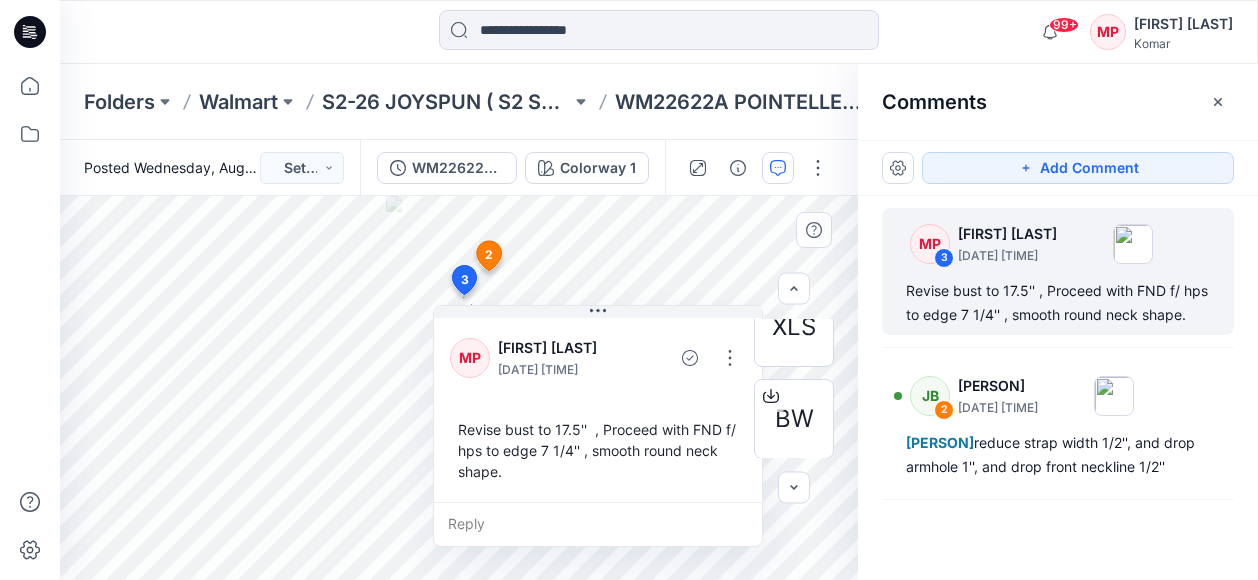 click on "Reply" at bounding box center (598, 524) 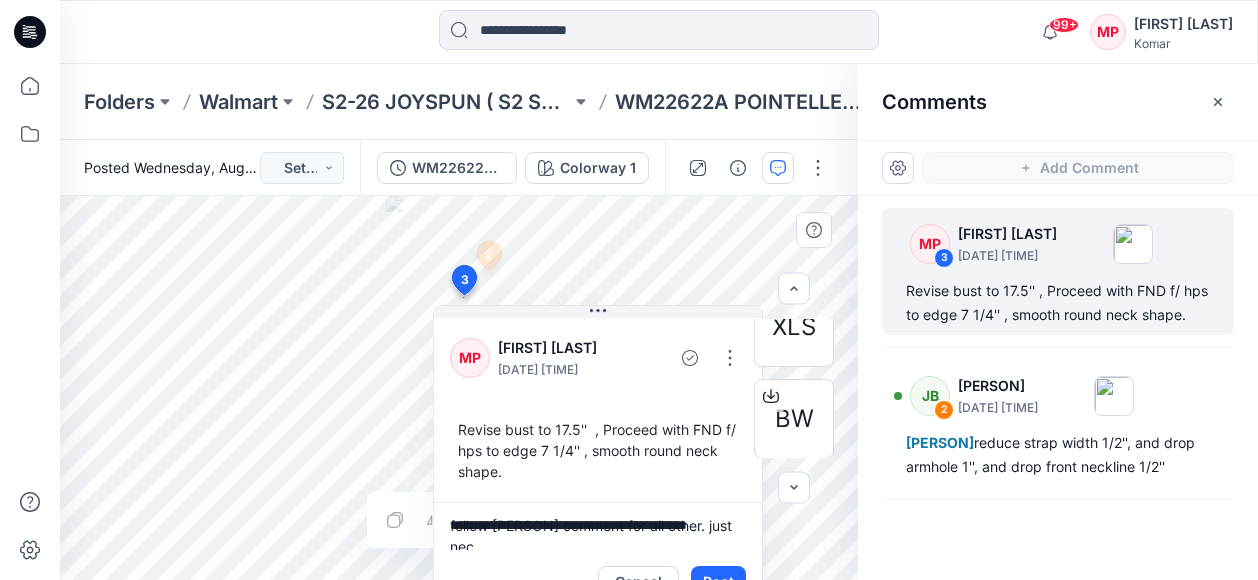 scroll, scrollTop: 4, scrollLeft: 0, axis: vertical 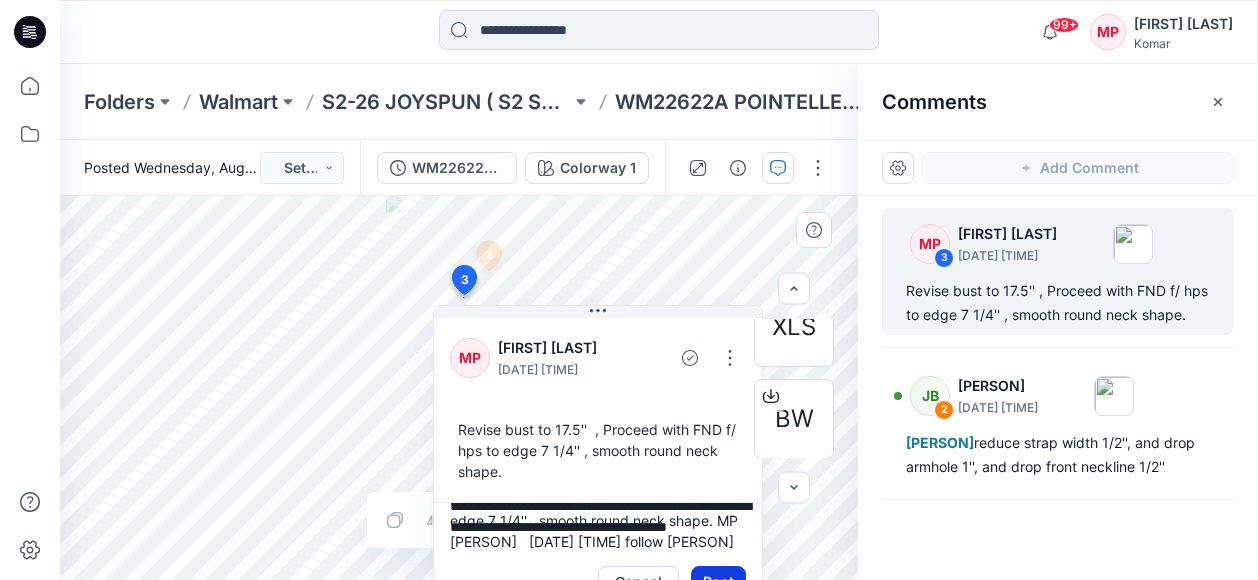 type on "**********" 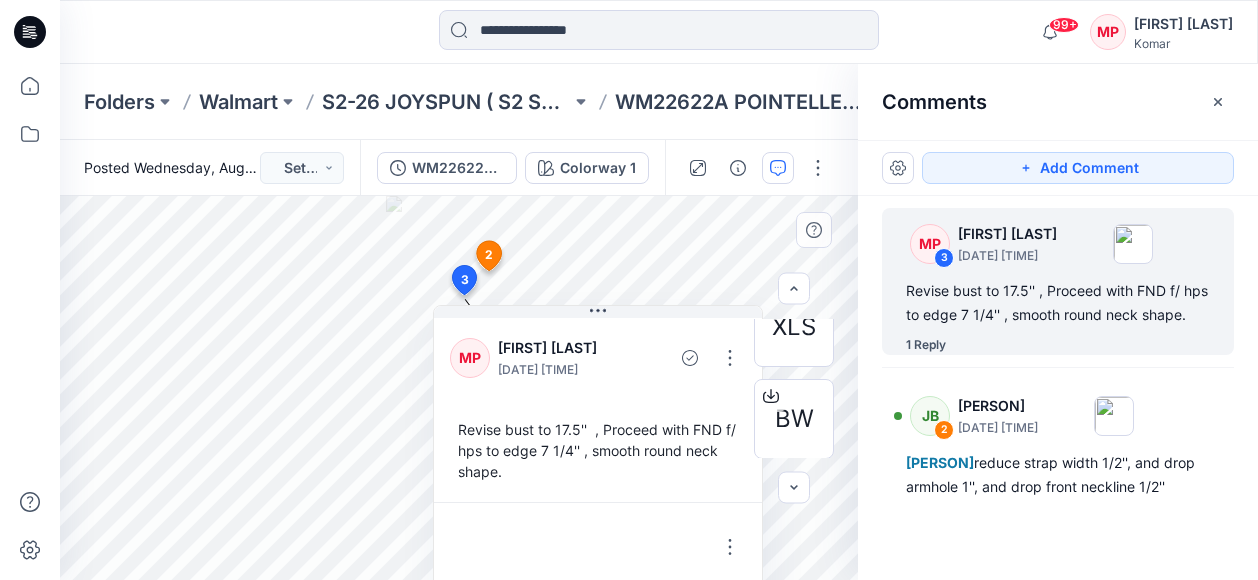 scroll, scrollTop: 34, scrollLeft: 0, axis: vertical 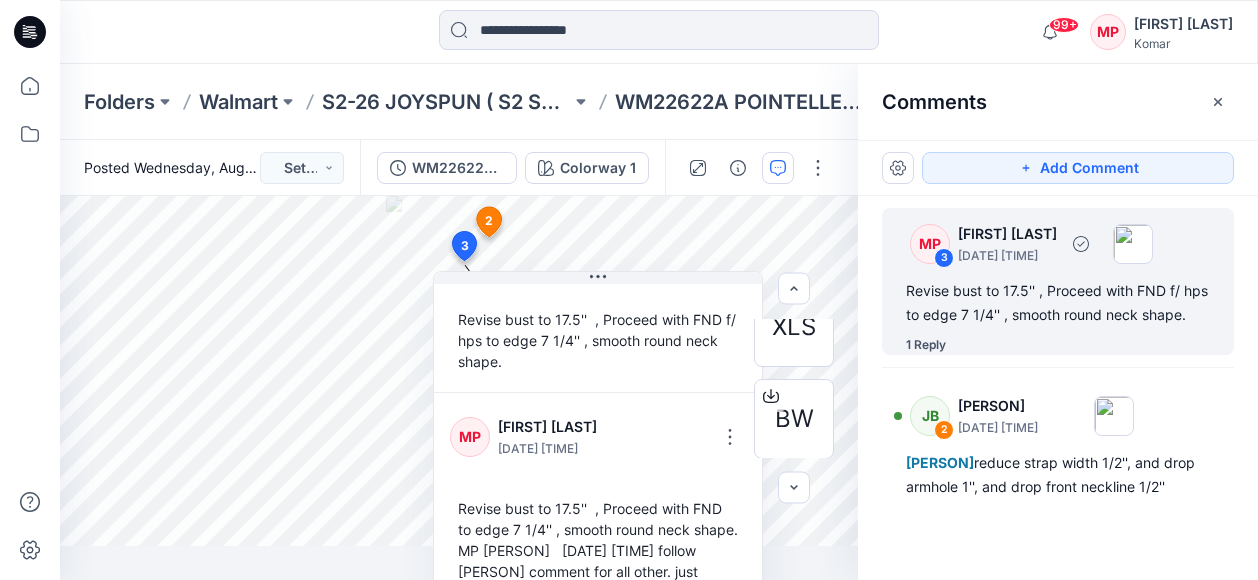 click on "1   Reply" at bounding box center [926, 345] 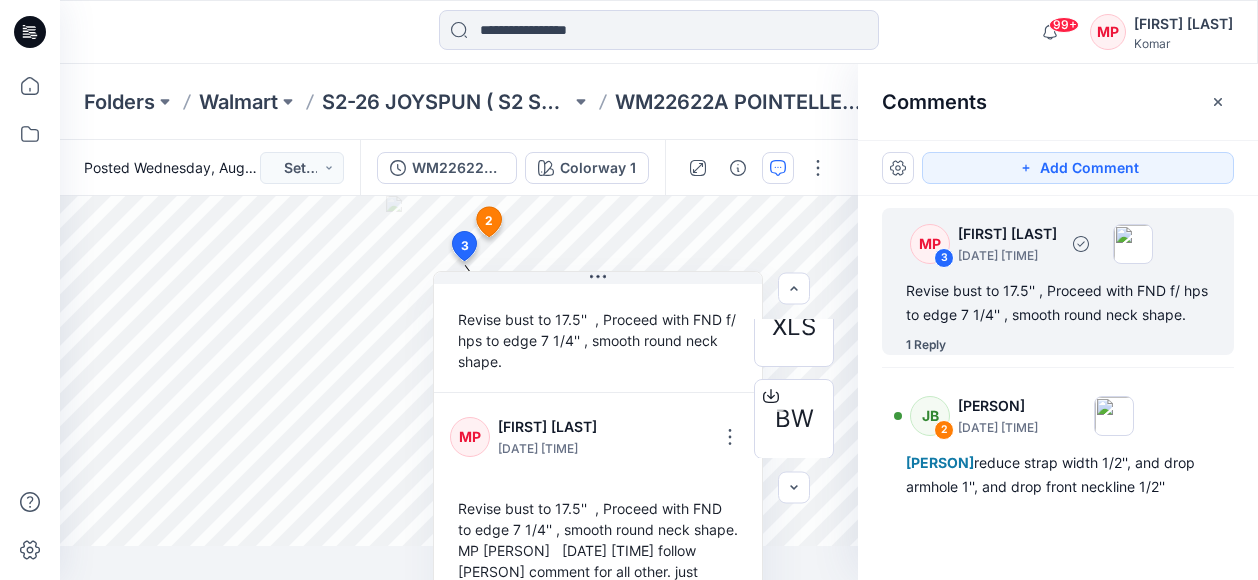 click on "1   Reply" at bounding box center (926, 345) 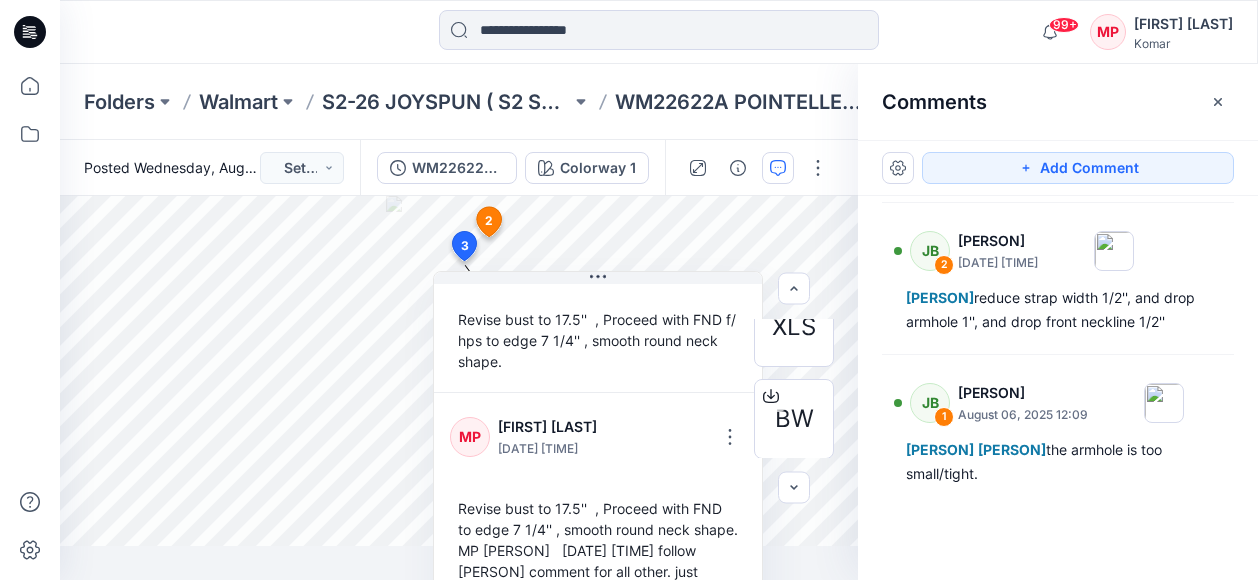 scroll, scrollTop: 0, scrollLeft: 0, axis: both 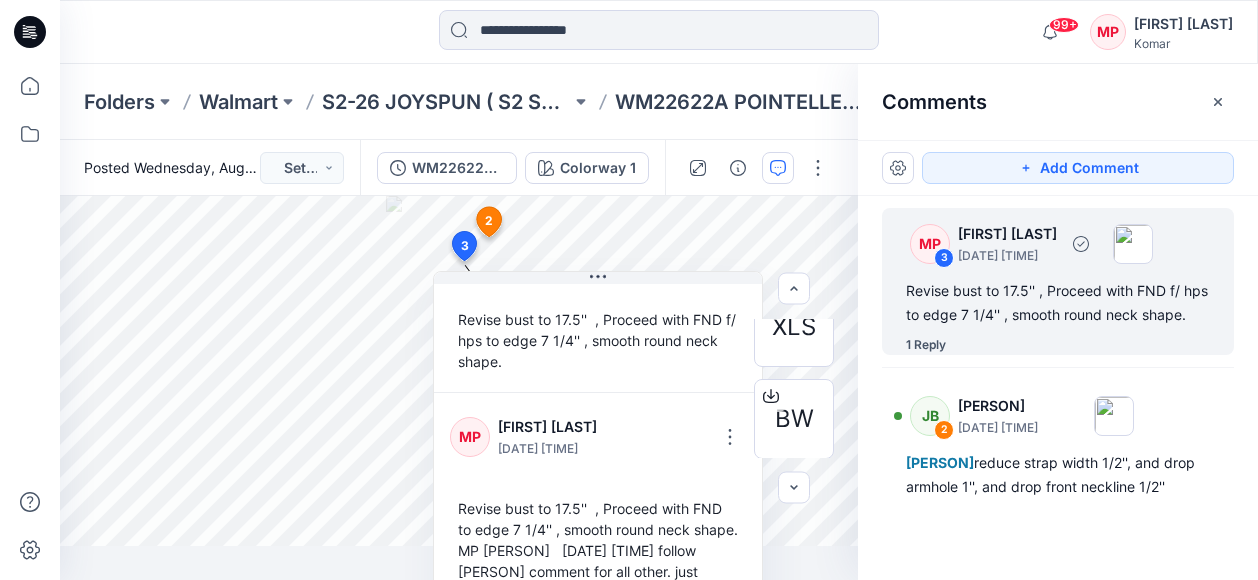 click on "1   Reply" at bounding box center [926, 345] 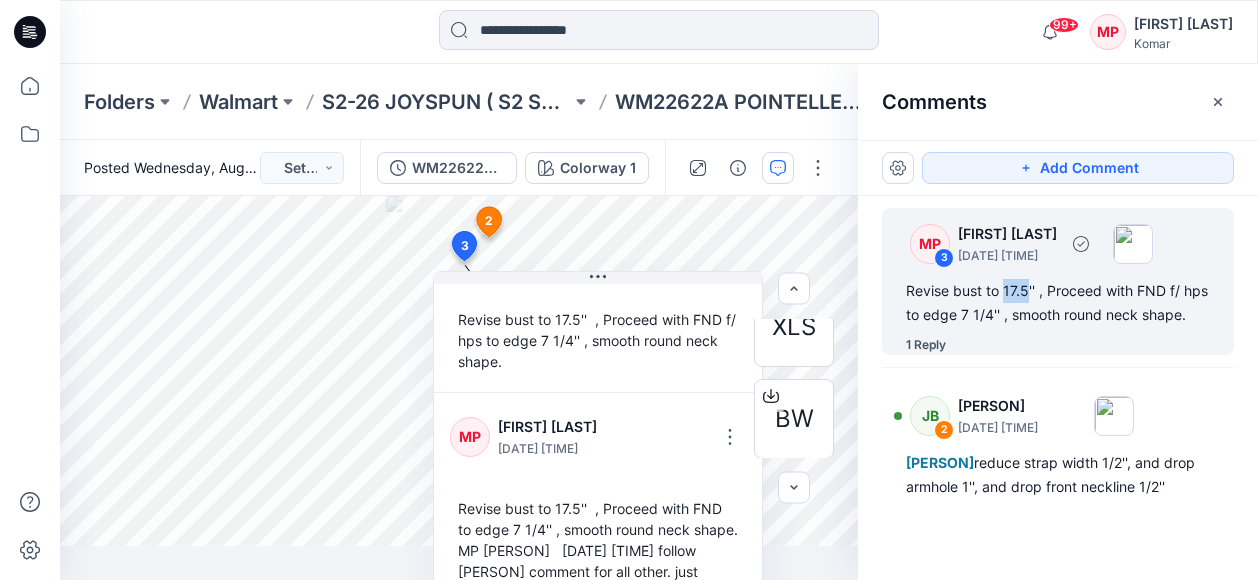 click on "Revise bust to 17.5''  , Proceed with FND f/ hps to edge 7 1/4'' , smooth round neck shape." at bounding box center (1058, 303) 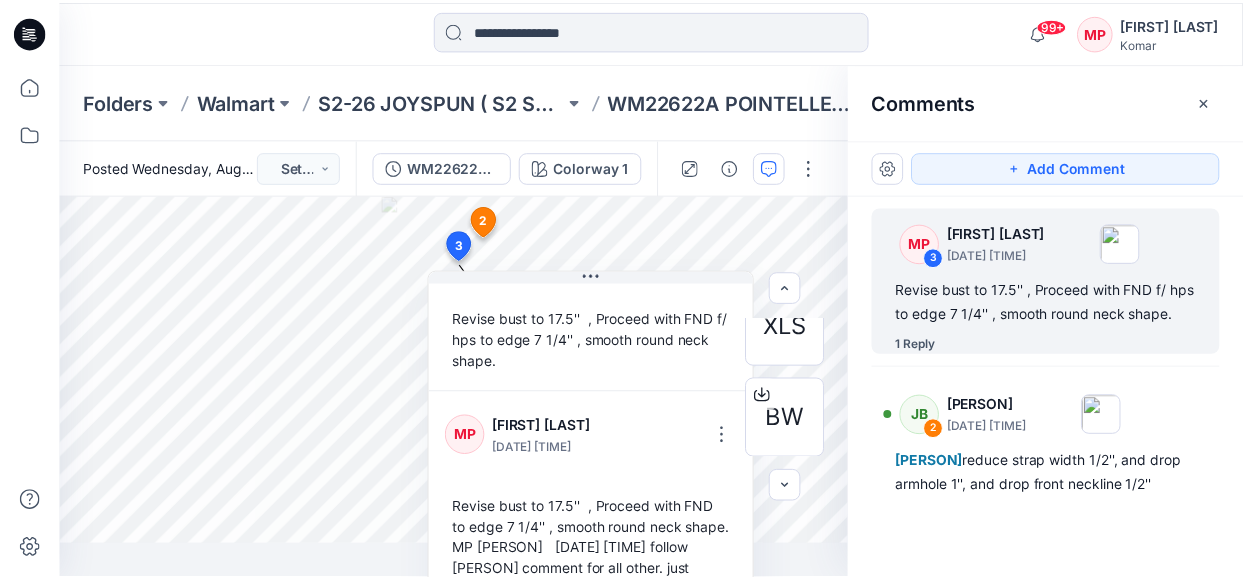 scroll, scrollTop: 0, scrollLeft: 0, axis: both 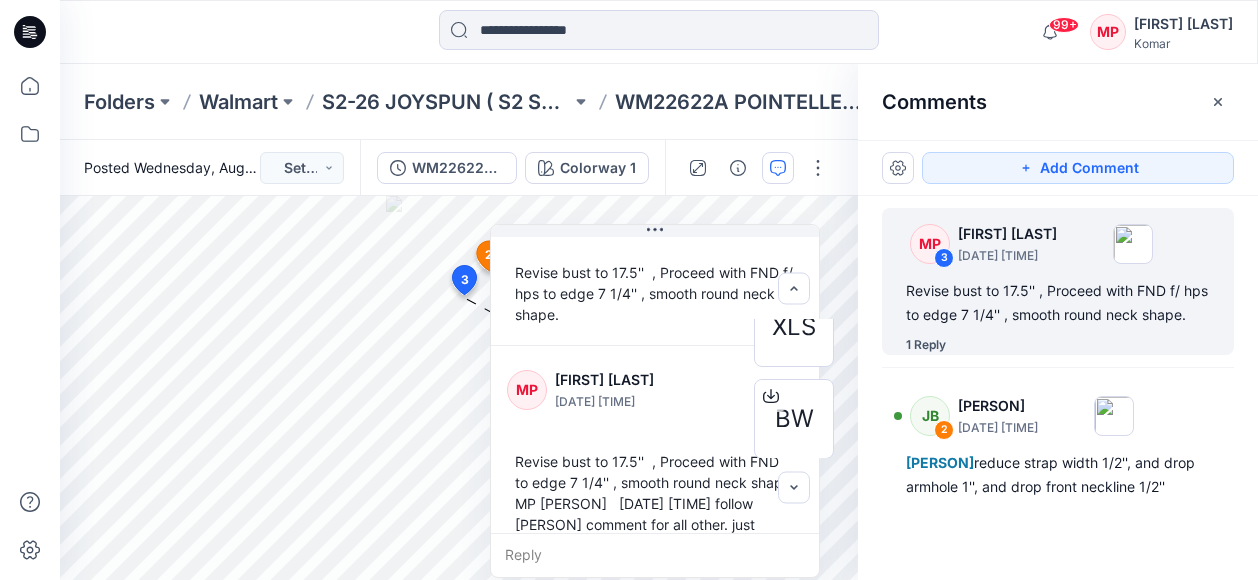 drag, startPoint x: 610, startPoint y: 559, endPoint x: 667, endPoint y: 546, distance: 58.463665 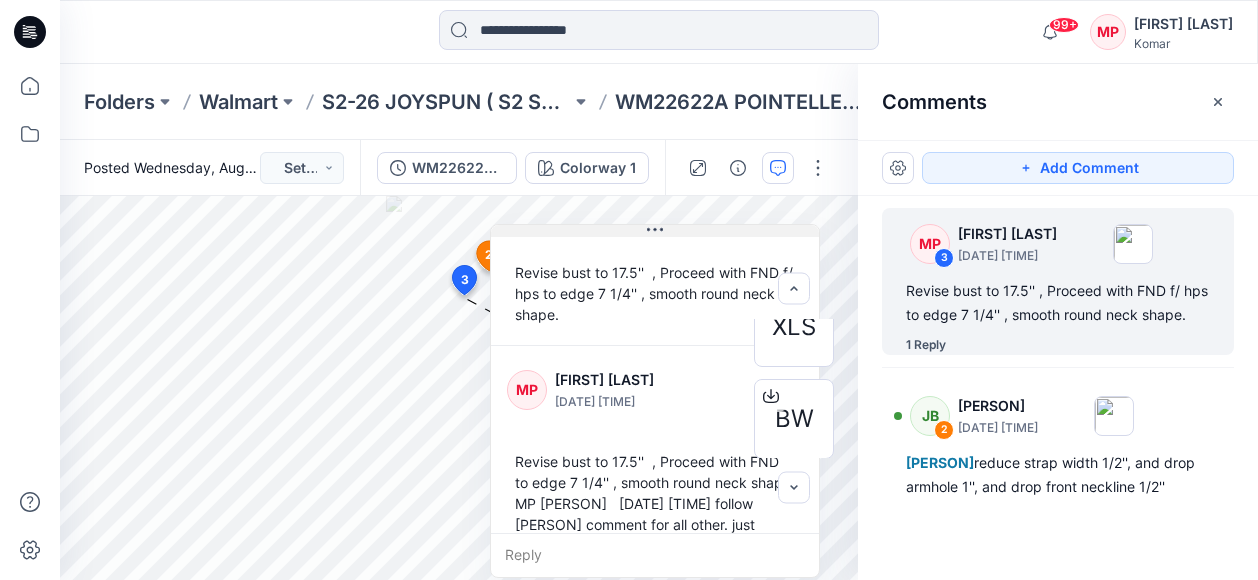 click 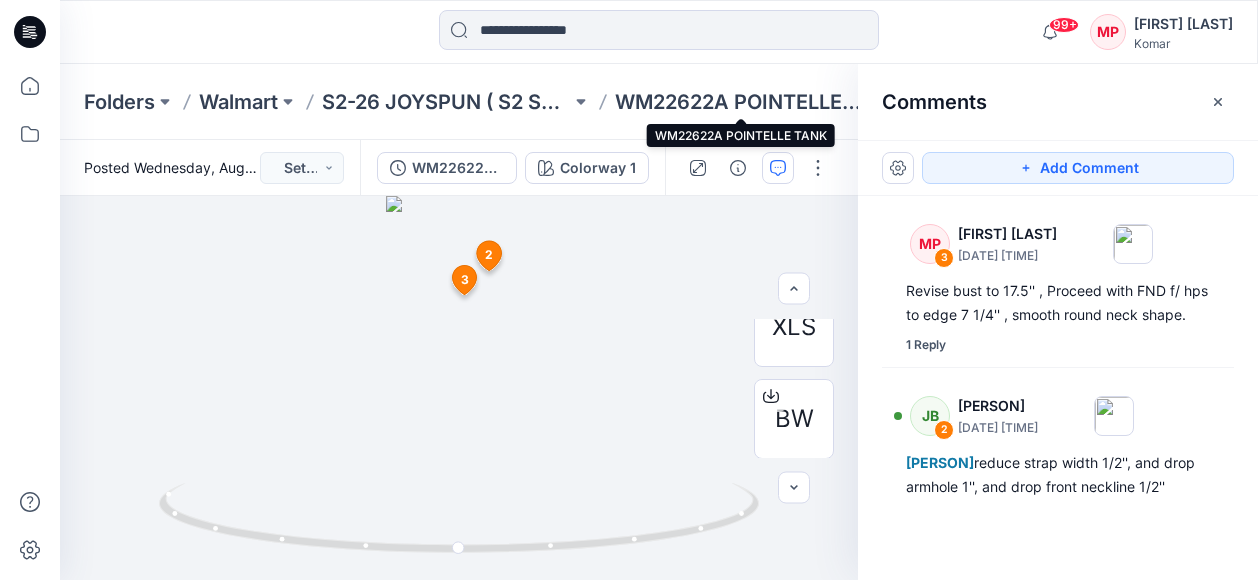 click on "WM22622A POINTELLE TANK" at bounding box center [739, 102] 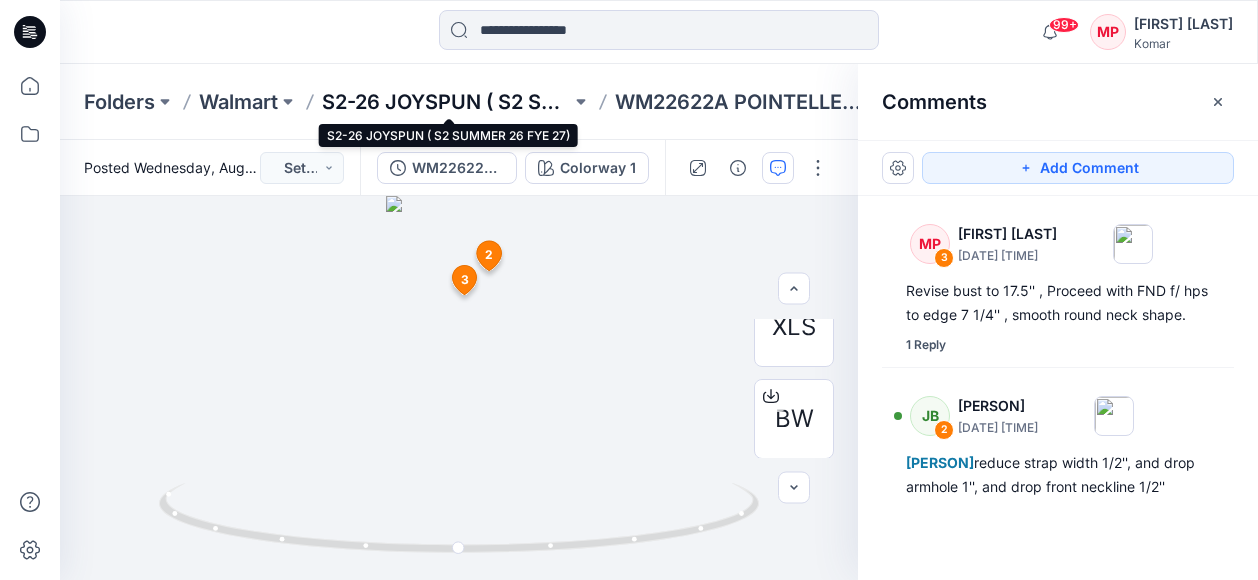 click on "S2-26 JOYSPUN ( S2 SUMMER 26 FYE 27)" at bounding box center (446, 102) 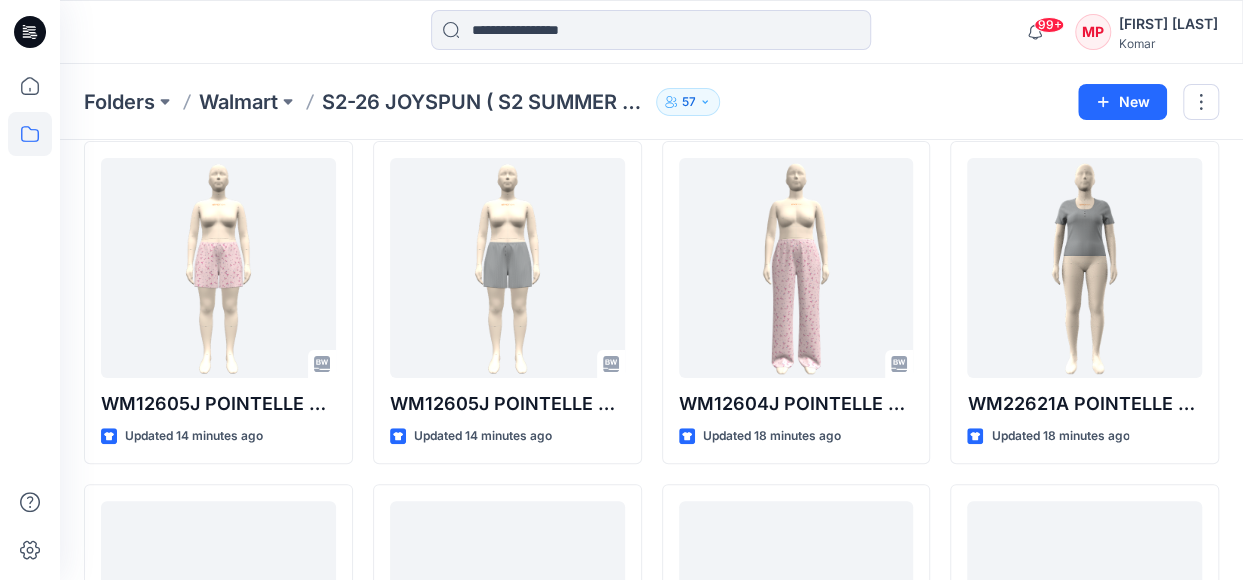 scroll, scrollTop: 90, scrollLeft: 0, axis: vertical 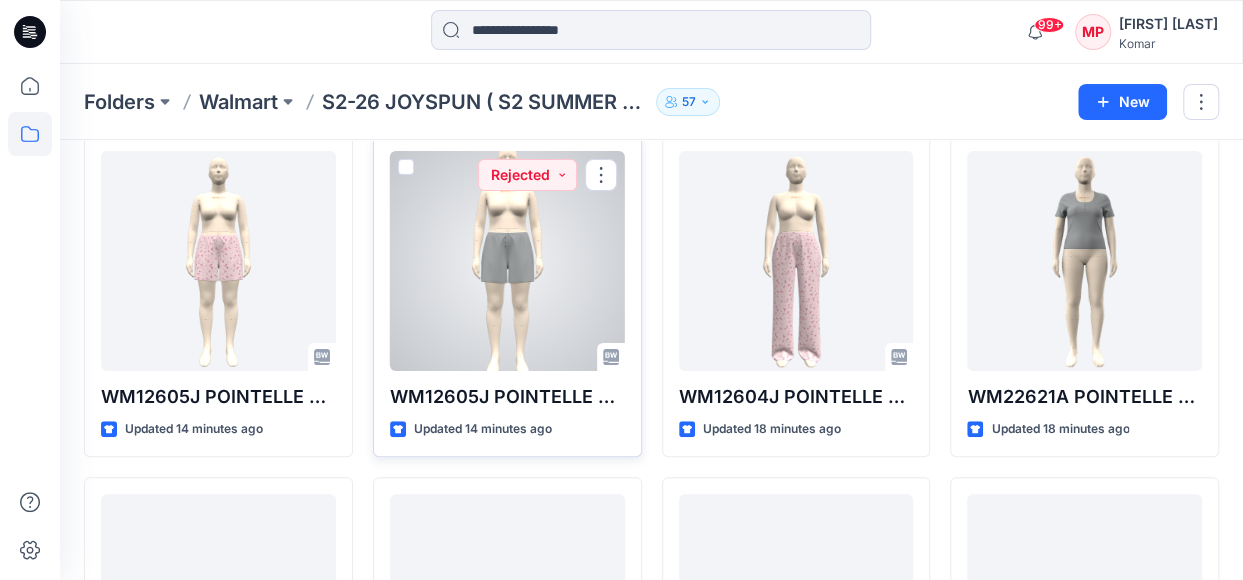 click at bounding box center [507, 261] 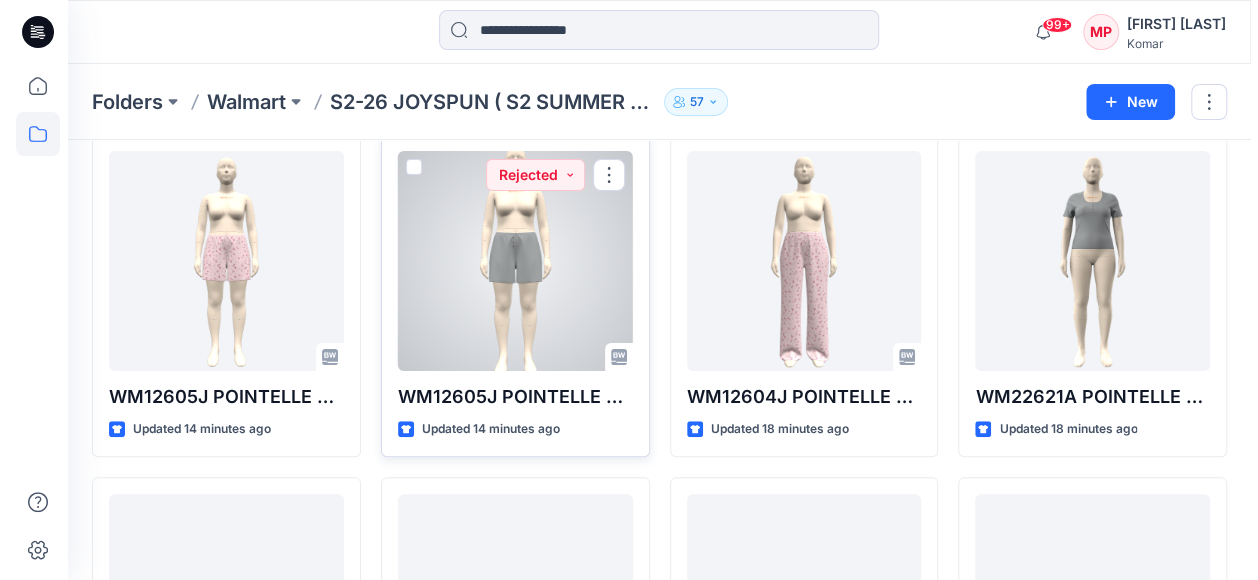 scroll, scrollTop: 0, scrollLeft: 0, axis: both 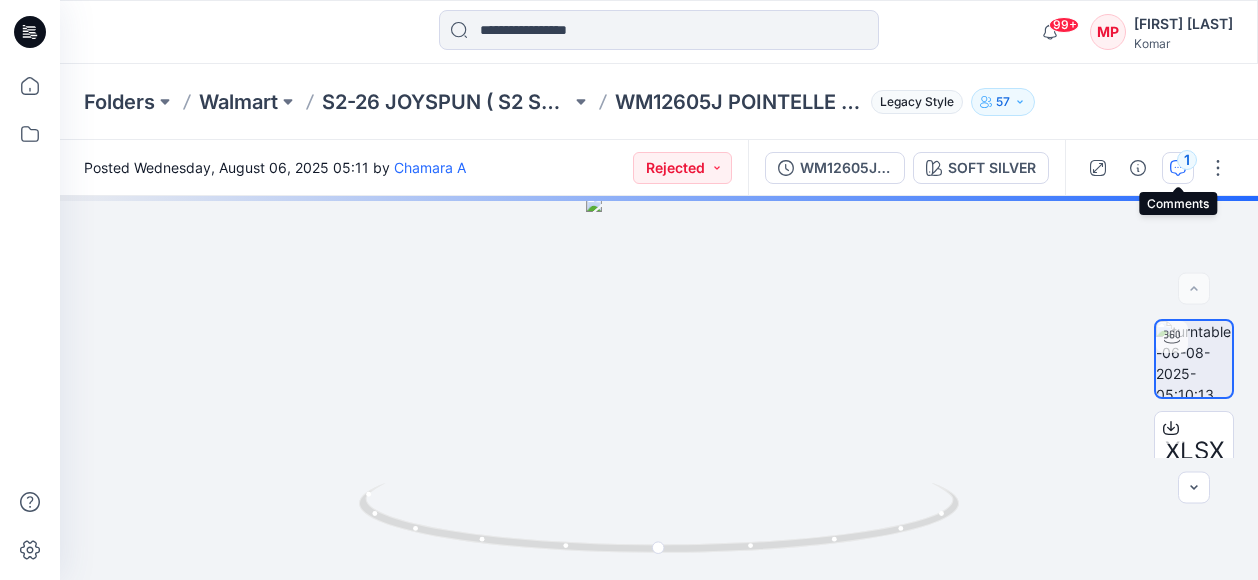 click on "1" at bounding box center (1187, 160) 